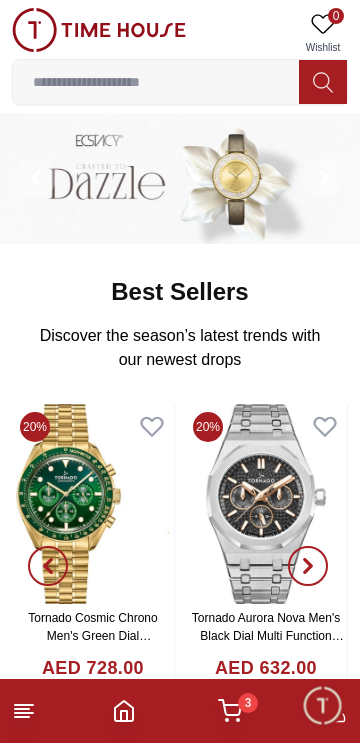 scroll, scrollTop: 0, scrollLeft: 0, axis: both 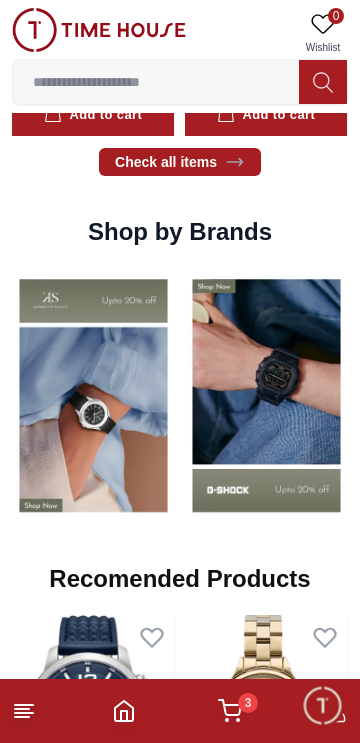 click at bounding box center [93, 395] 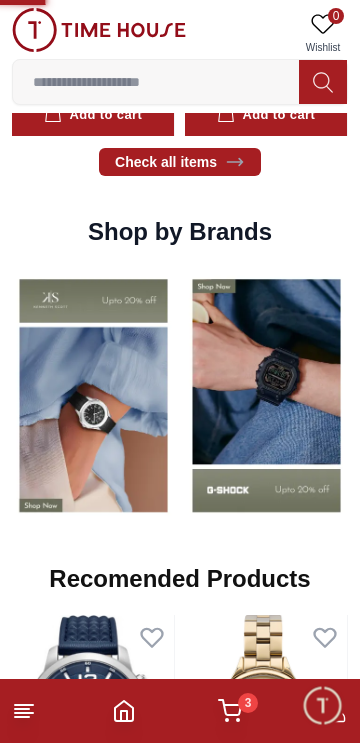 click at bounding box center [93, 395] 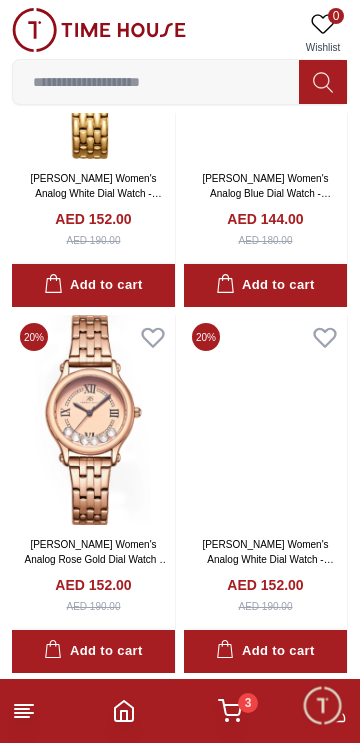 scroll, scrollTop: 2268, scrollLeft: 0, axis: vertical 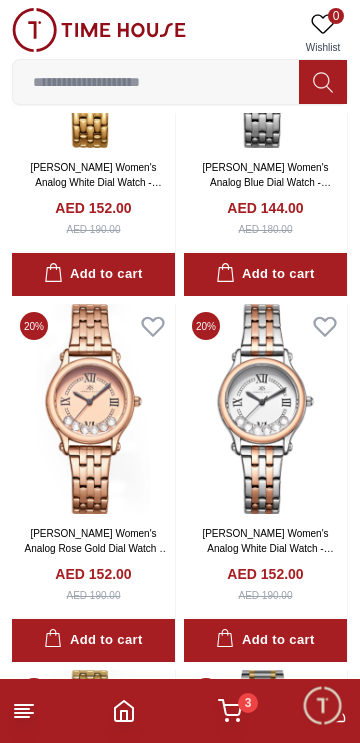 click at bounding box center [93, 409] 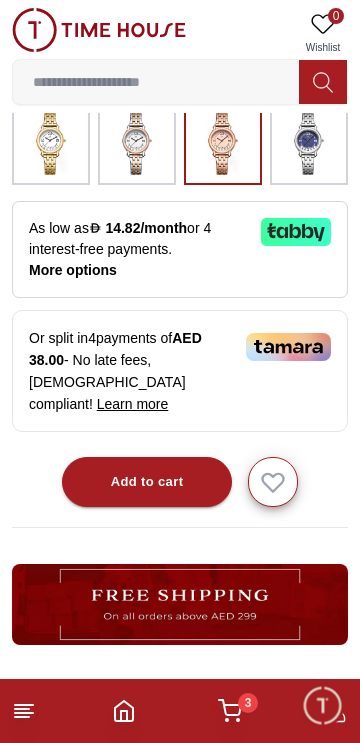 scroll, scrollTop: 776, scrollLeft: 0, axis: vertical 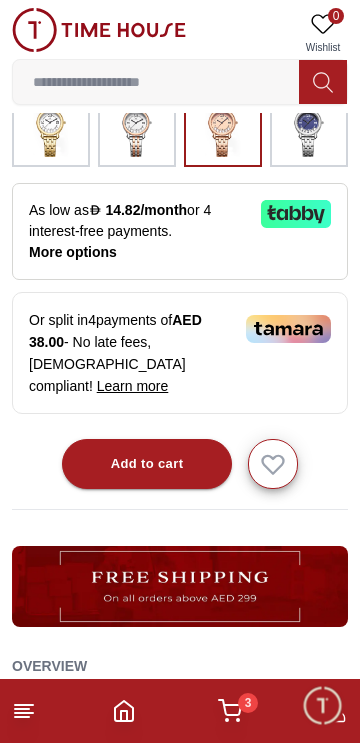 click on "Add to cart" at bounding box center [147, 464] 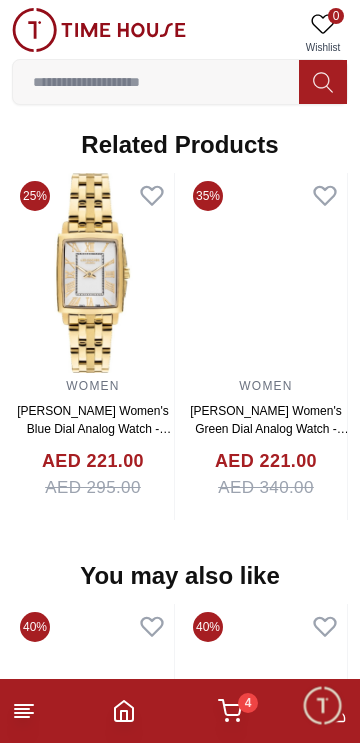 scroll, scrollTop: 0, scrollLeft: 0, axis: both 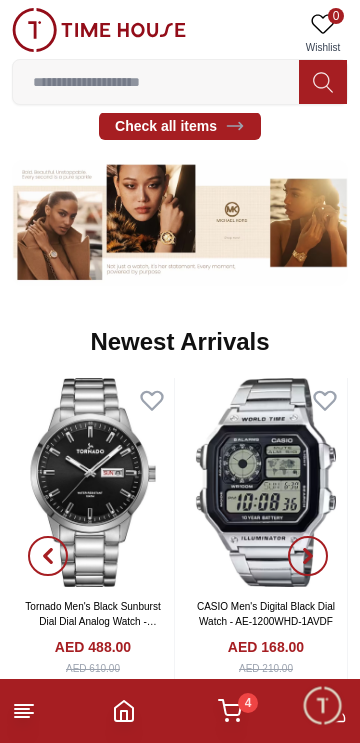 click 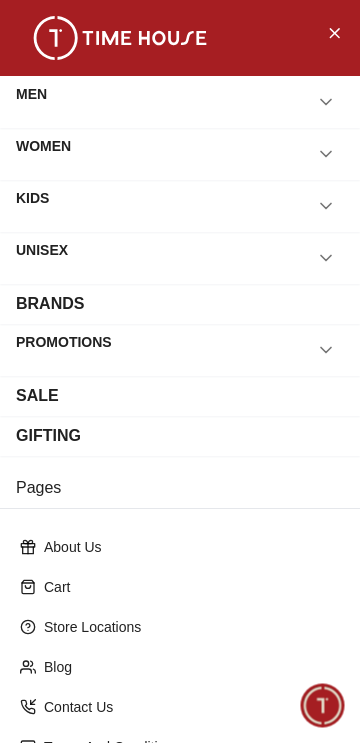 scroll, scrollTop: 190, scrollLeft: 0, axis: vertical 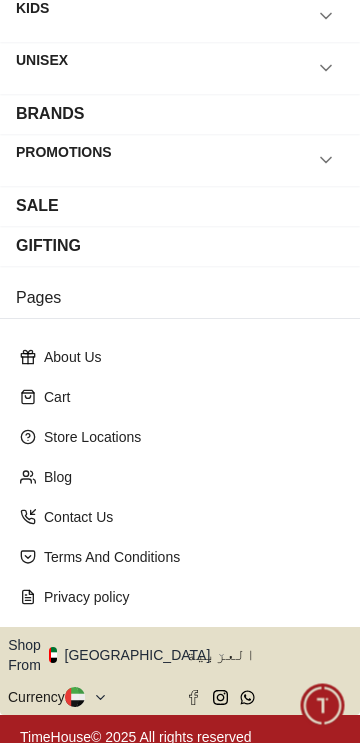 click on "Shop From [GEOGRAPHIC_DATA]" at bounding box center (116, 655) 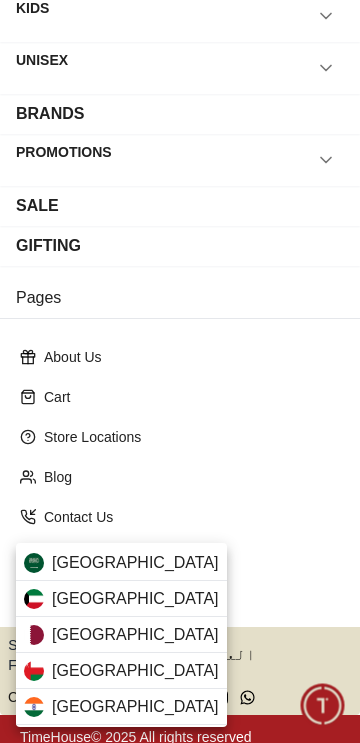 click on "[GEOGRAPHIC_DATA]" at bounding box center (121, 635) 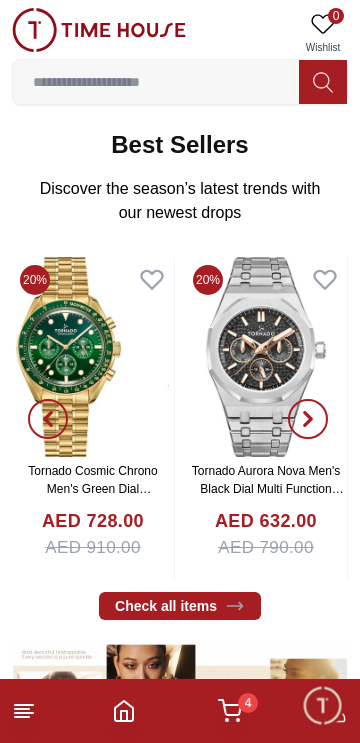 scroll, scrollTop: 147, scrollLeft: 0, axis: vertical 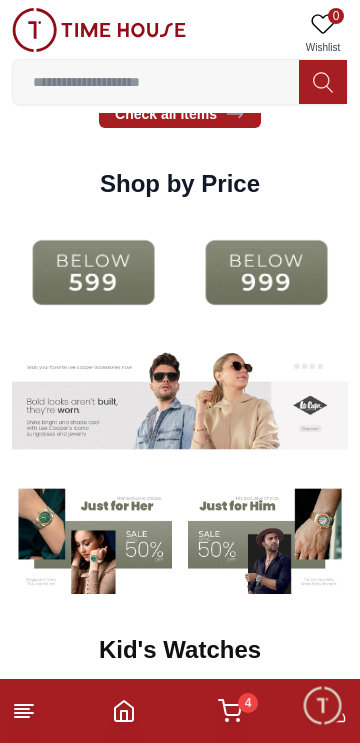 click at bounding box center [93, 272] 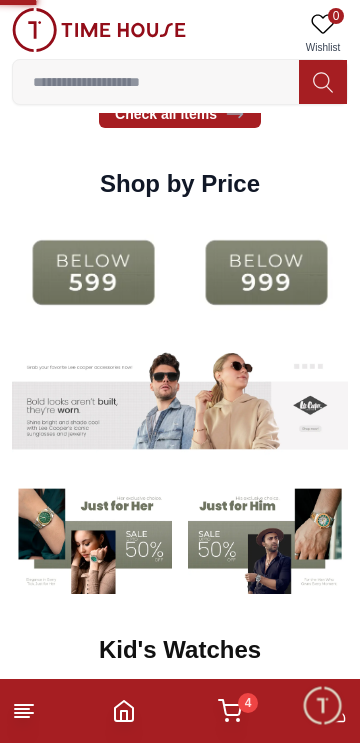 click at bounding box center (93, 272) 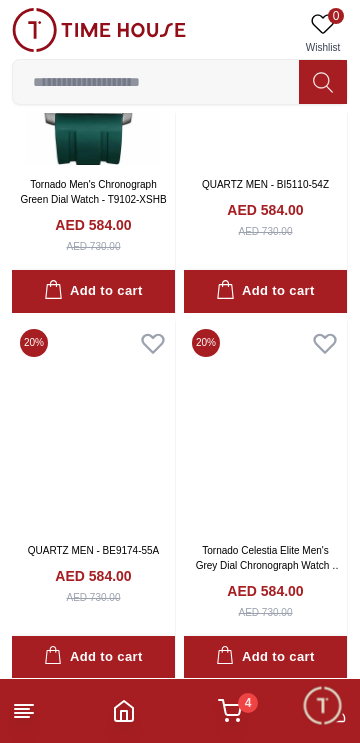 scroll, scrollTop: 1006, scrollLeft: 0, axis: vertical 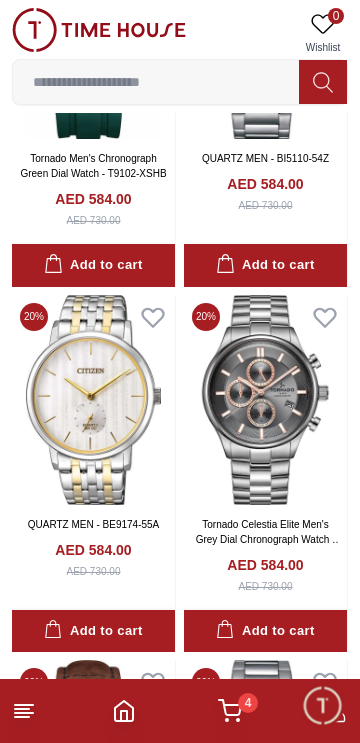 click on "Tornado Celestia Elite Men's Grey Dial Chronograph Watch - T6106B-SBSX" at bounding box center (269, 539) 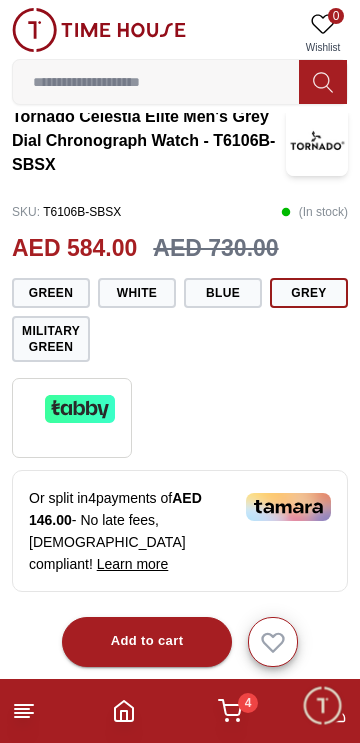 scroll, scrollTop: 580, scrollLeft: 0, axis: vertical 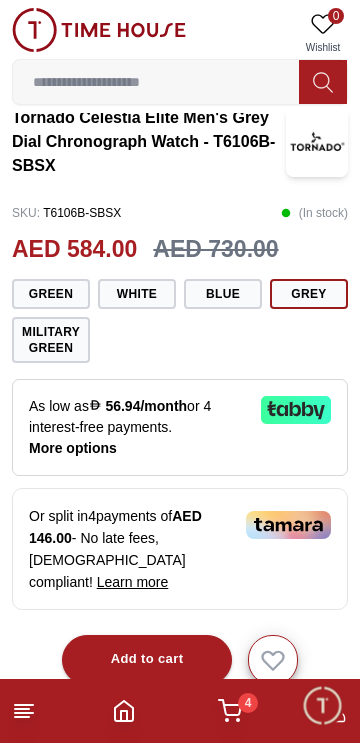click on "Add to cart" at bounding box center [147, 659] 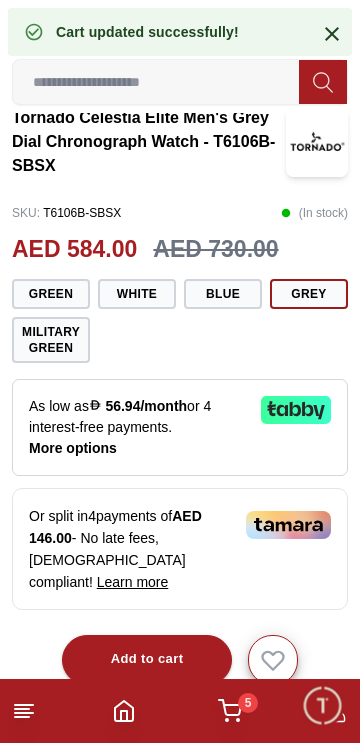 click 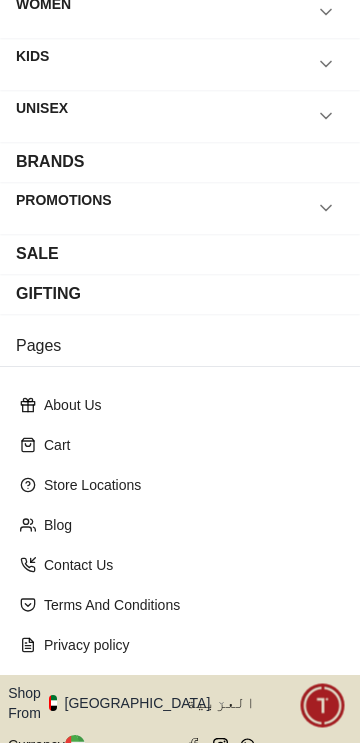 scroll, scrollTop: 190, scrollLeft: 0, axis: vertical 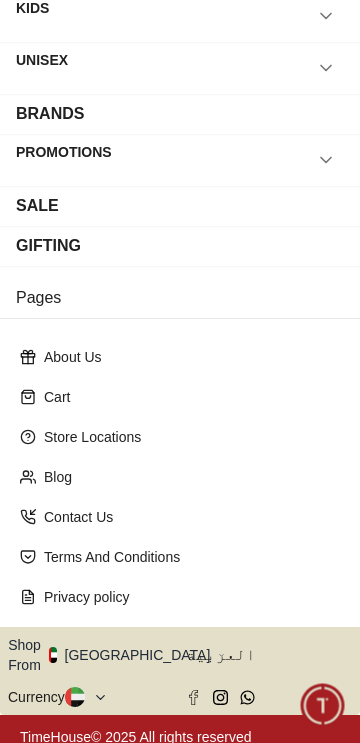 click 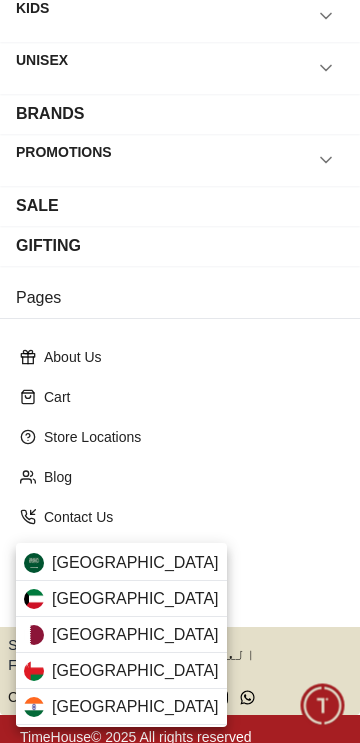 click on "Qatar" at bounding box center [121, 635] 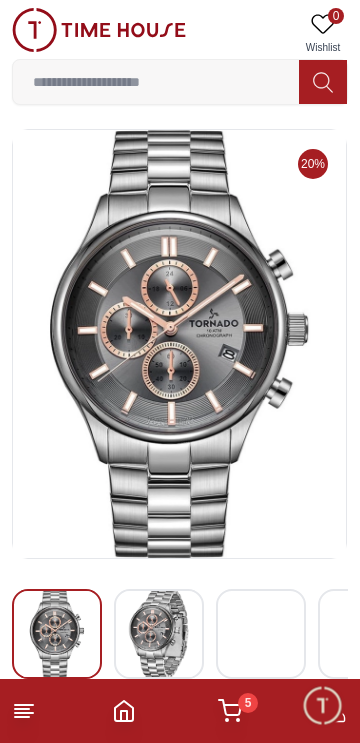 scroll, scrollTop: 409, scrollLeft: 0, axis: vertical 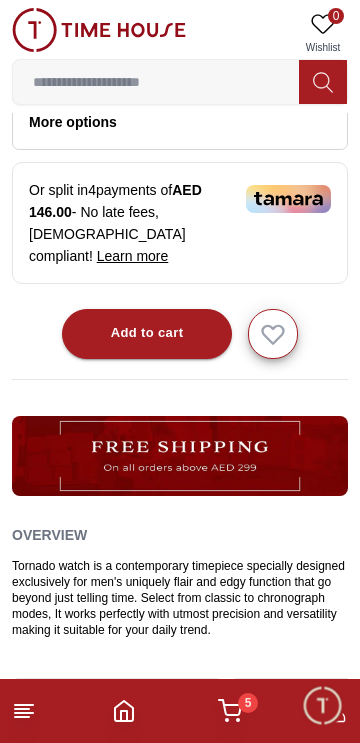 click 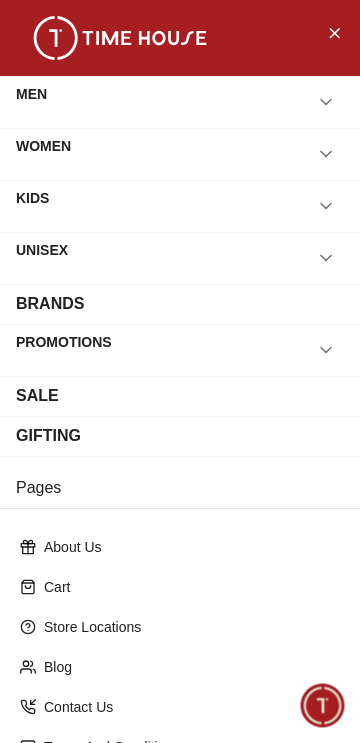 click on "GIFTING" at bounding box center (180, 436) 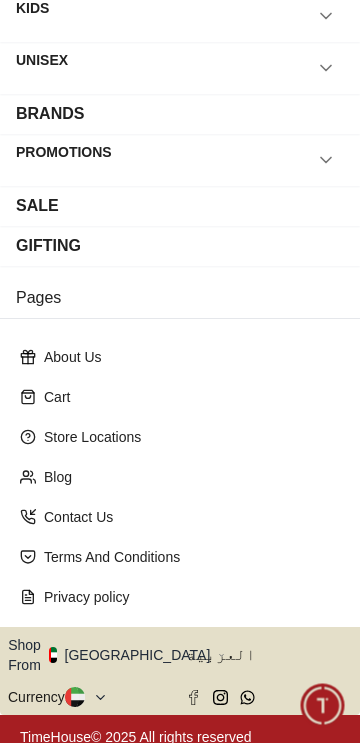 click on "Shop From UAE" at bounding box center [116, 655] 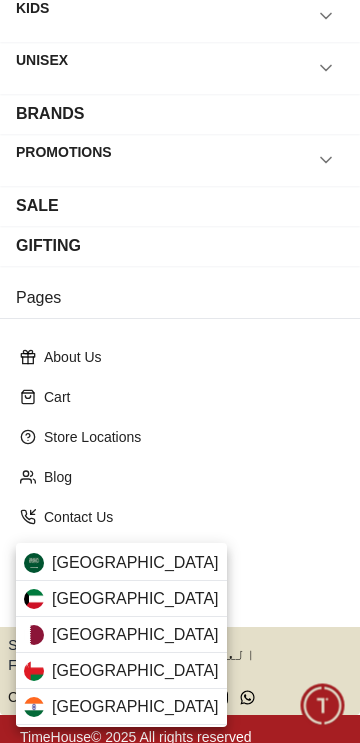 click on "Qatar" at bounding box center [121, 635] 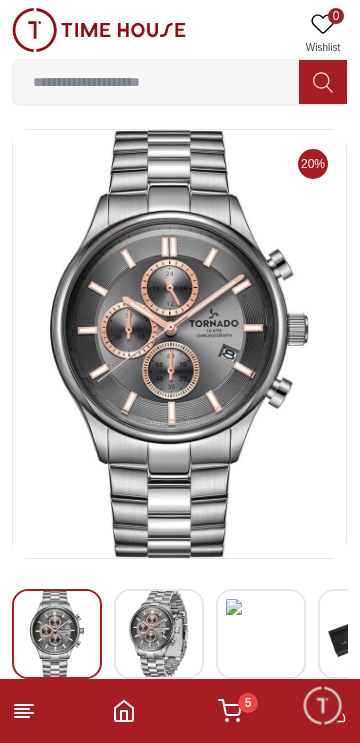 scroll, scrollTop: 0, scrollLeft: 0, axis: both 